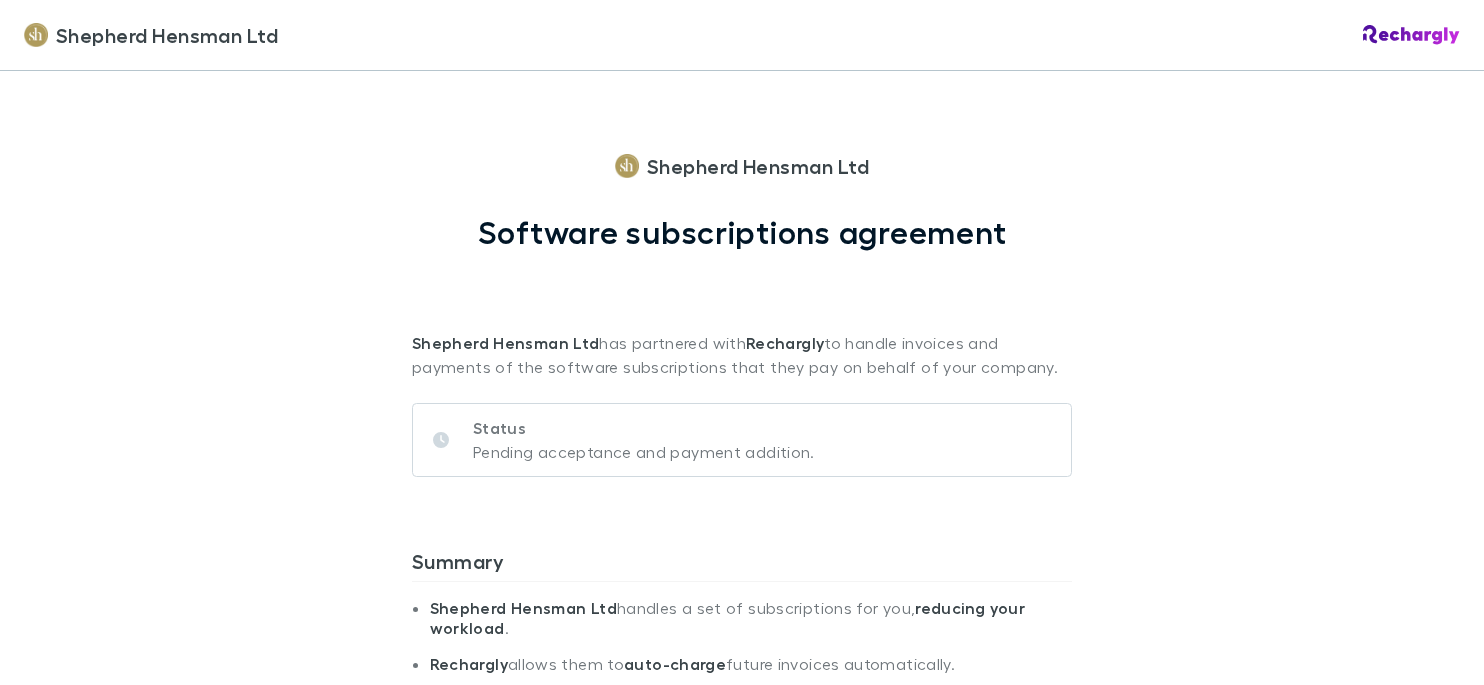 scroll, scrollTop: 0, scrollLeft: 0, axis: both 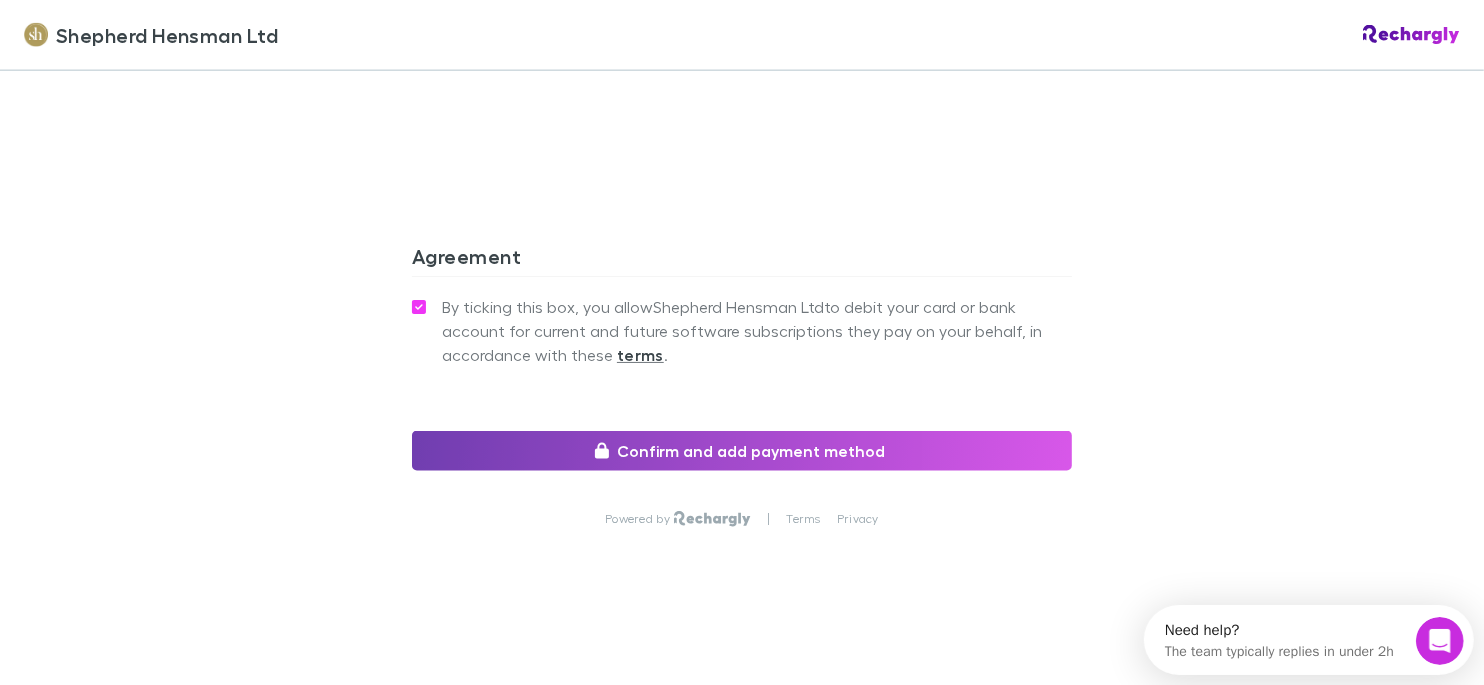 click on "Confirm and add payment method" at bounding box center [742, 451] 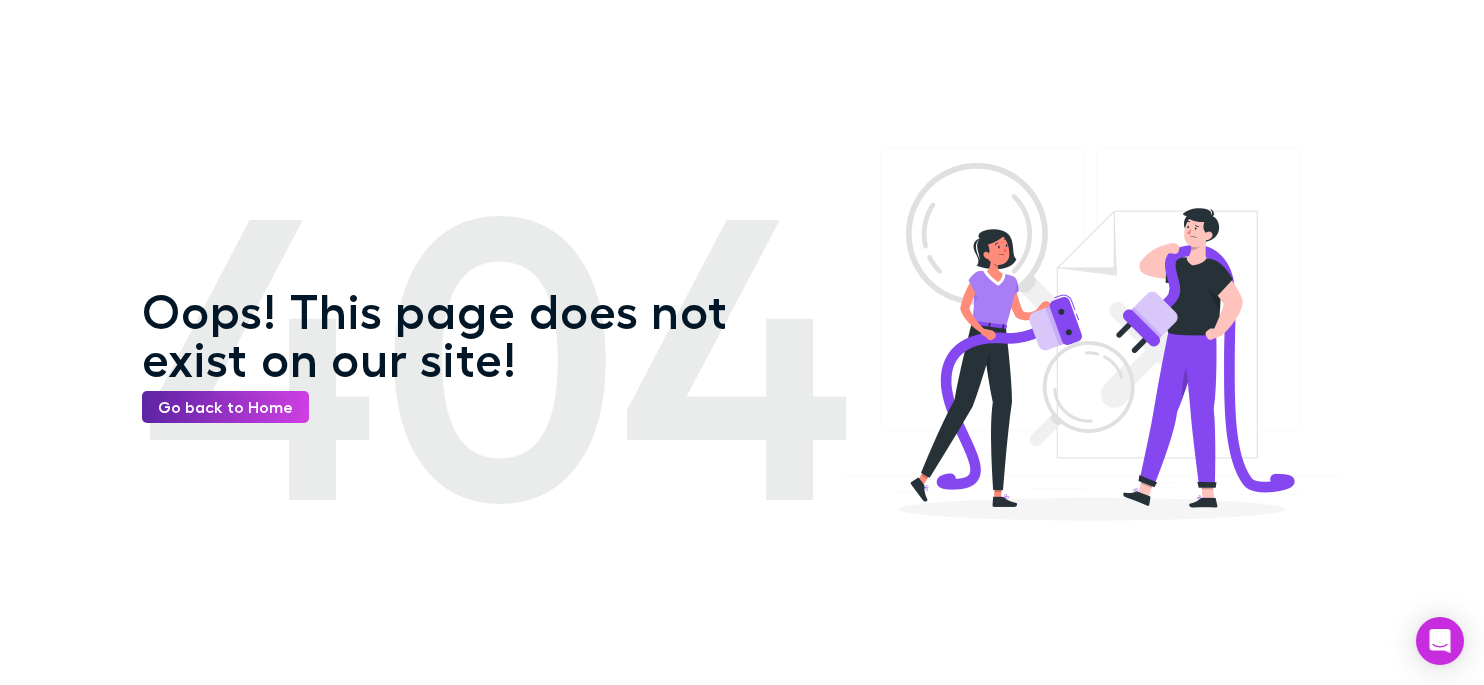 scroll, scrollTop: 0, scrollLeft: 0, axis: both 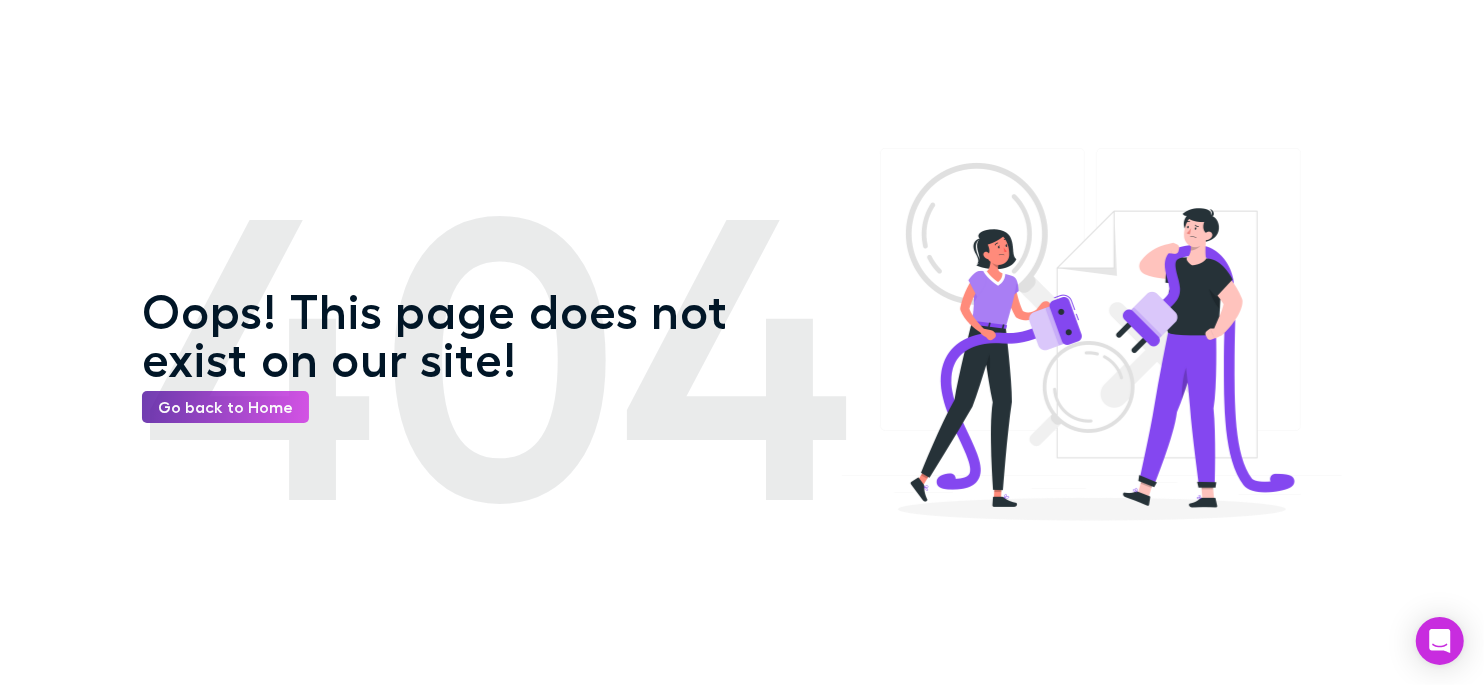 click on "Go back to Home" at bounding box center [225, 407] 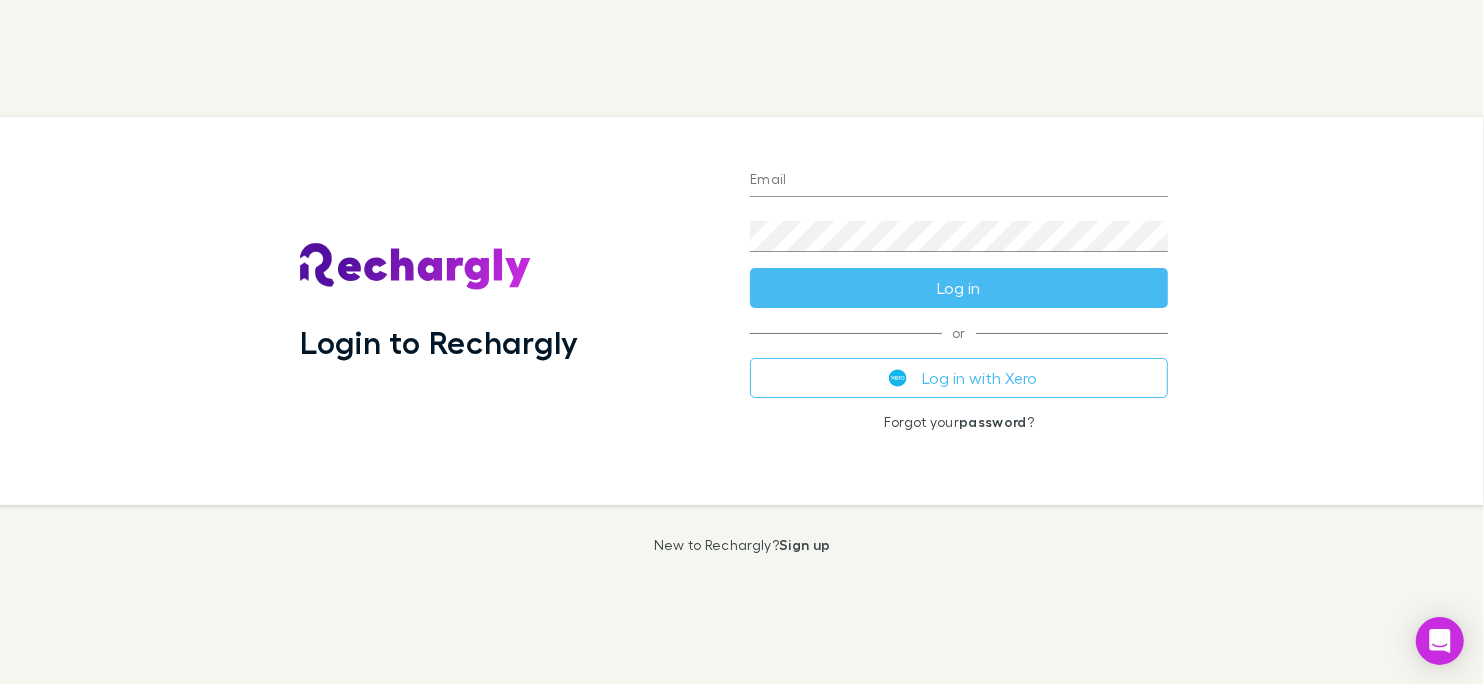 click on "Email" at bounding box center [959, 181] 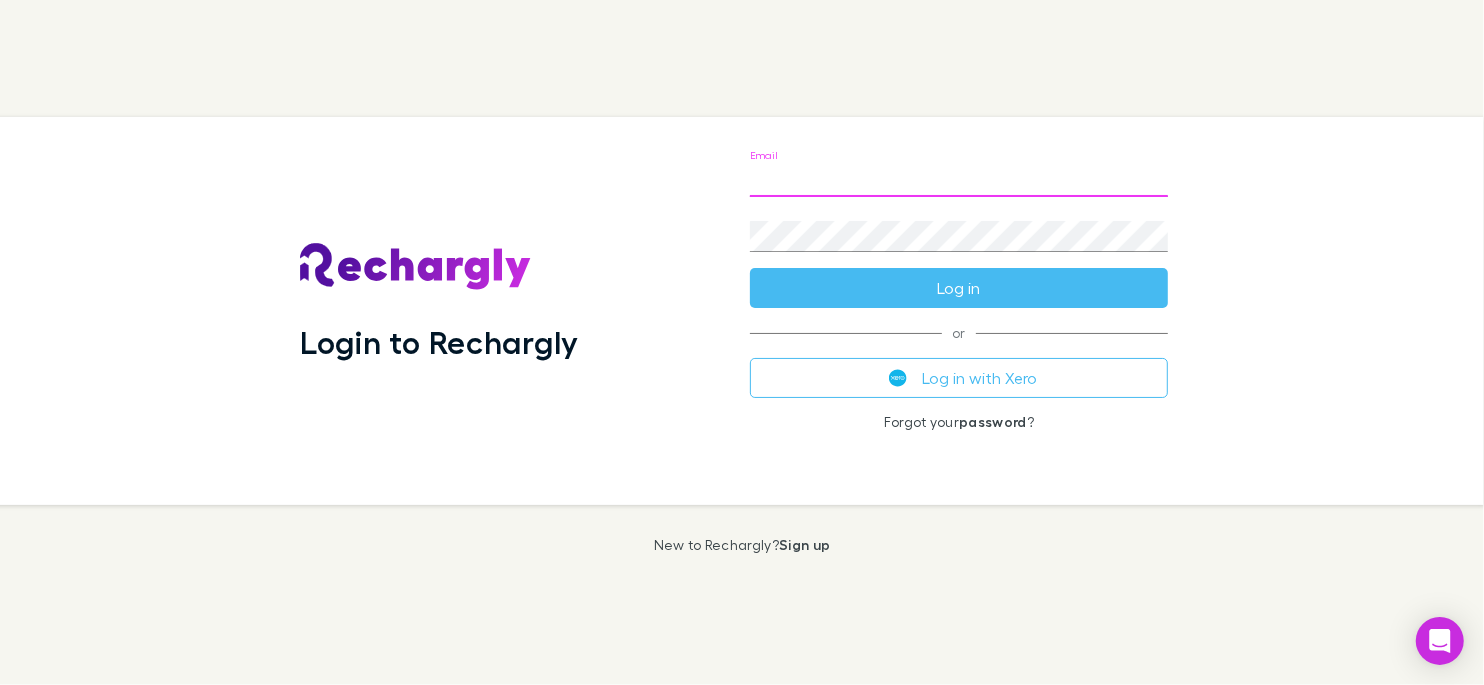 type on "**********" 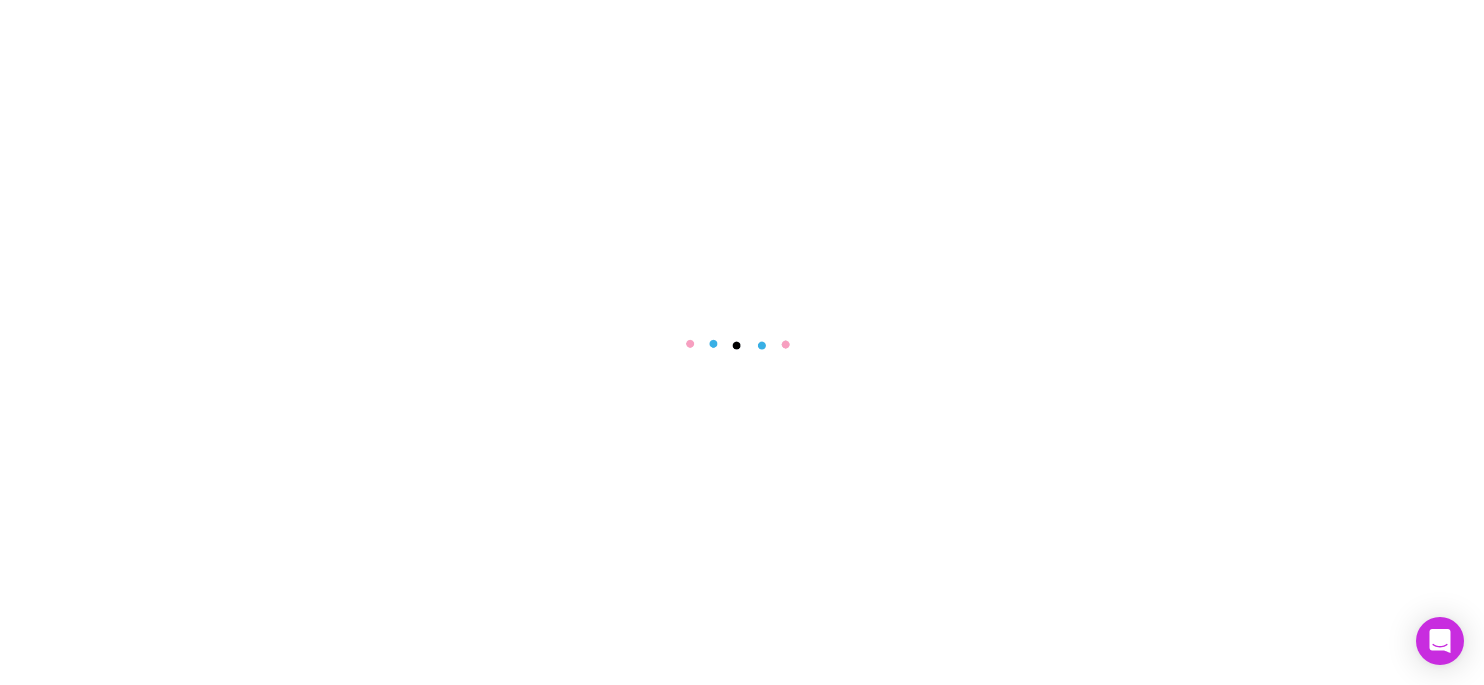 scroll, scrollTop: 0, scrollLeft: 0, axis: both 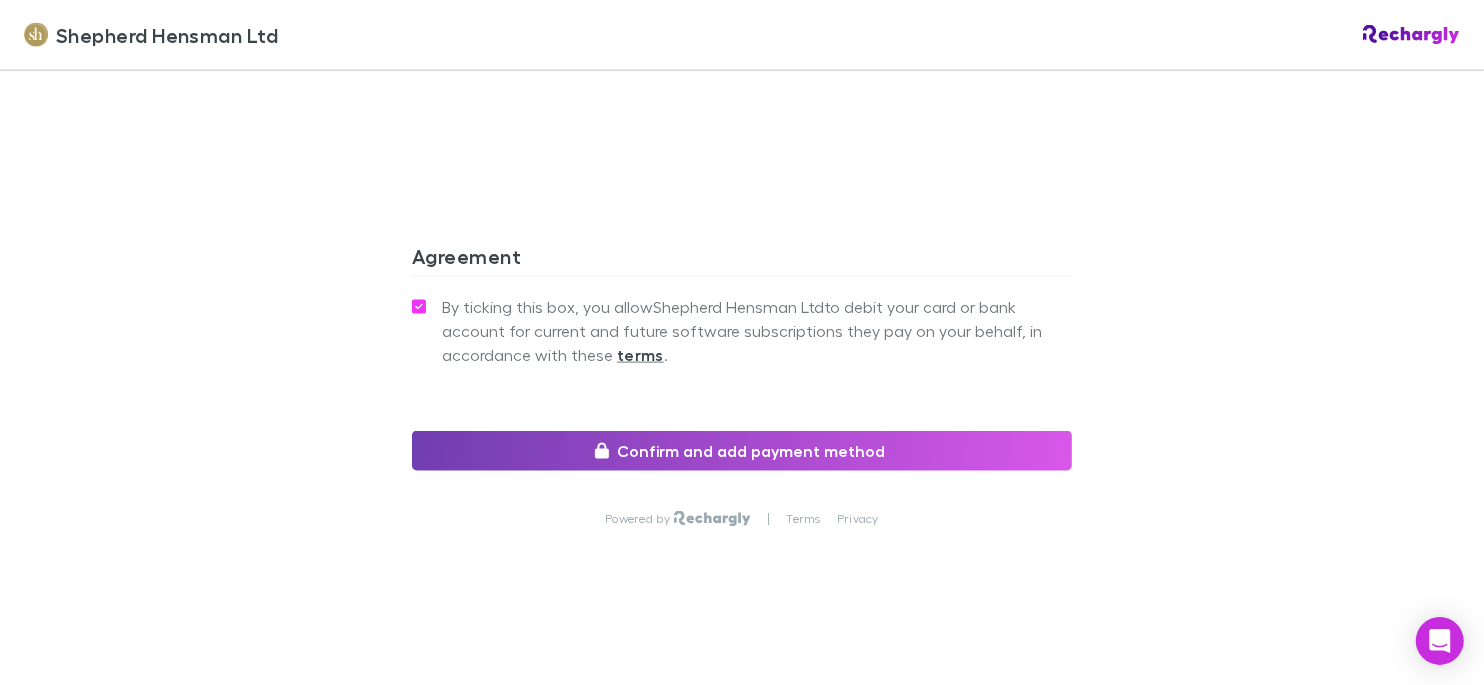 click on "Confirm and add payment method" at bounding box center [742, 451] 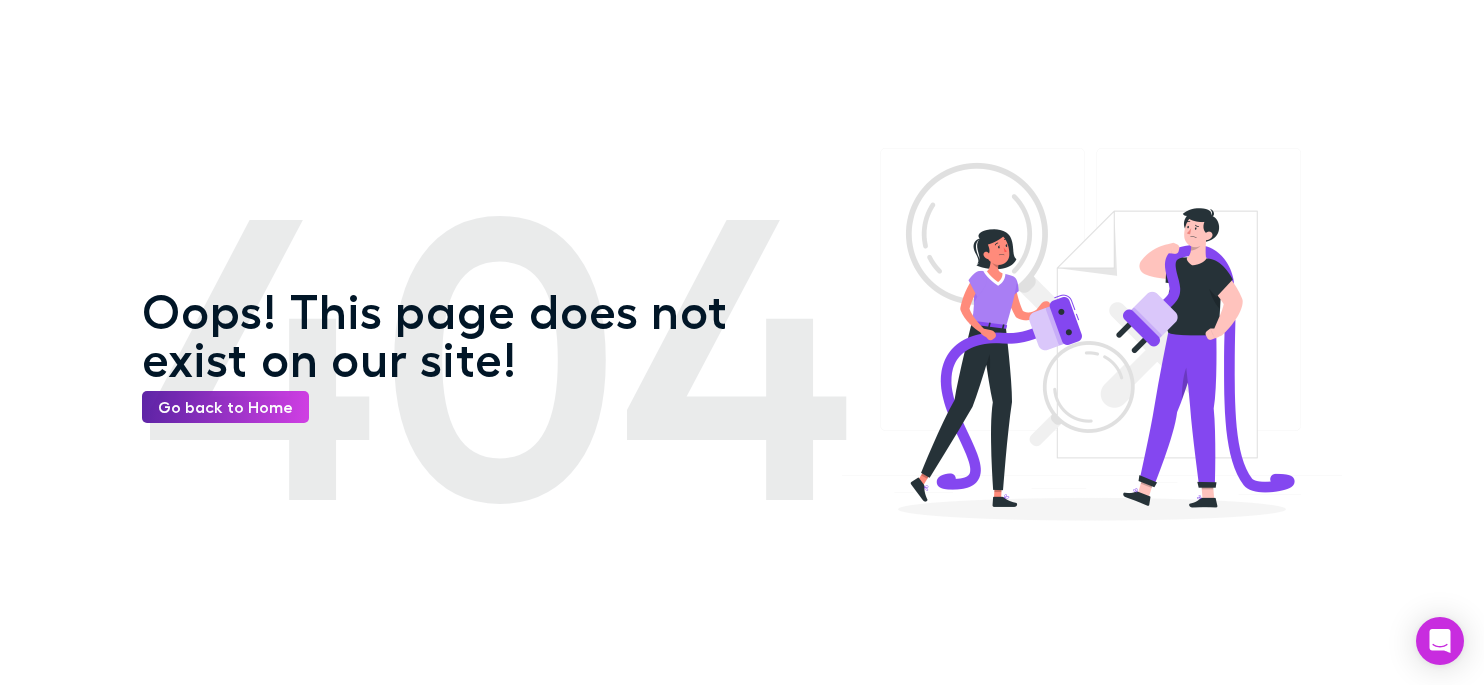 scroll, scrollTop: 0, scrollLeft: 0, axis: both 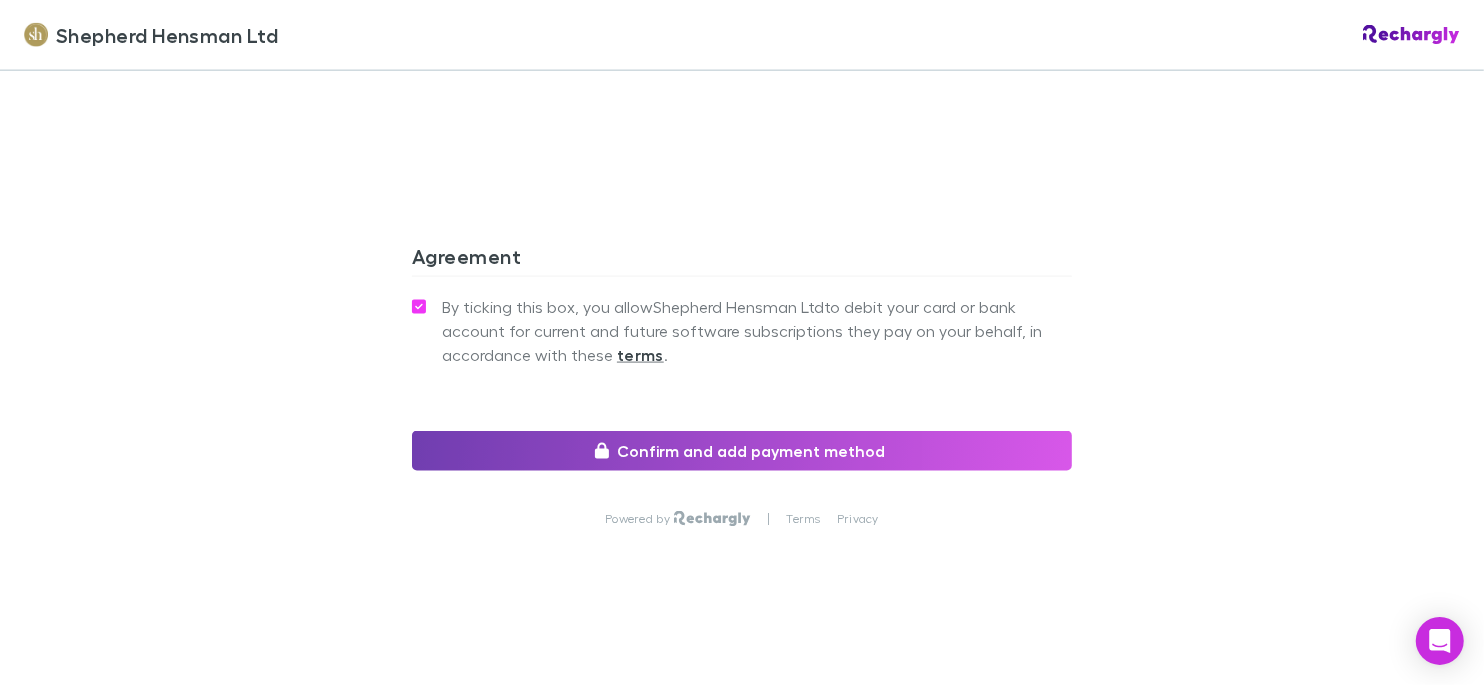 click on "Confirm and add payment method" at bounding box center (742, 451) 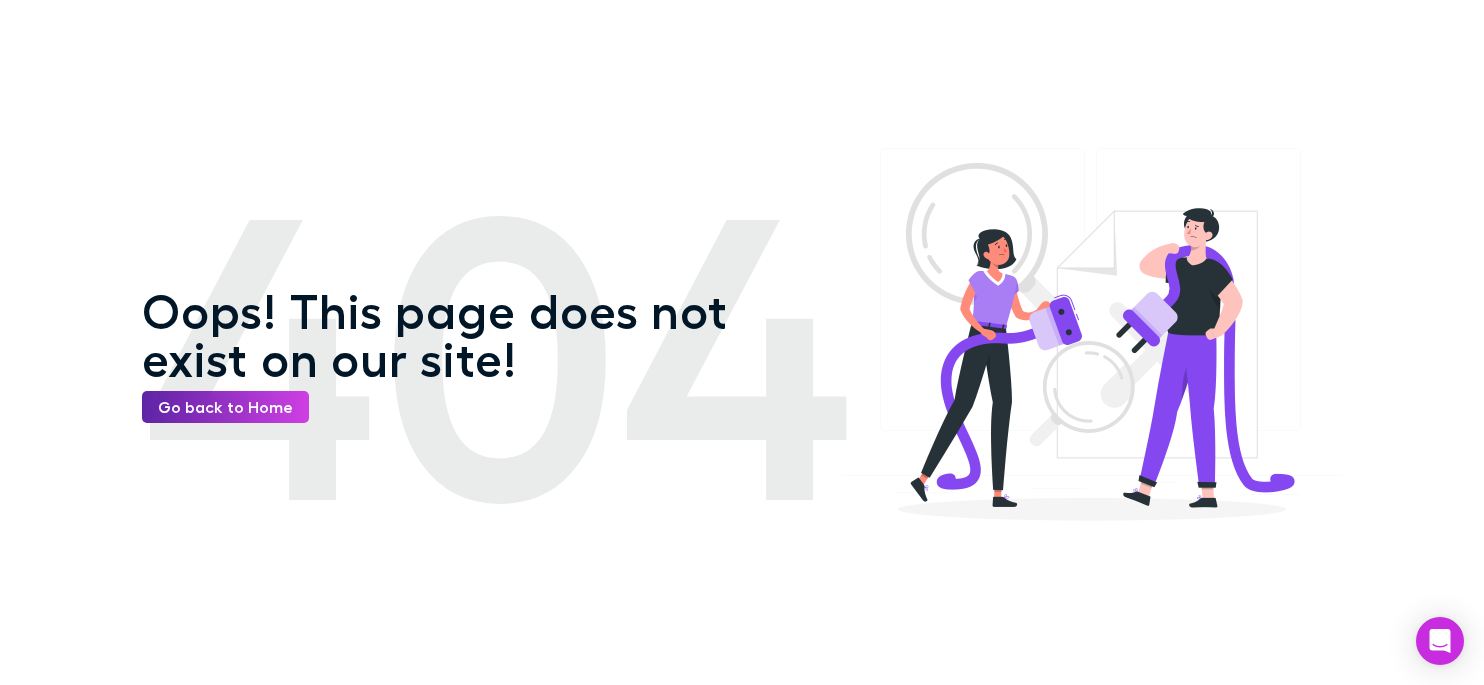 scroll, scrollTop: 0, scrollLeft: 0, axis: both 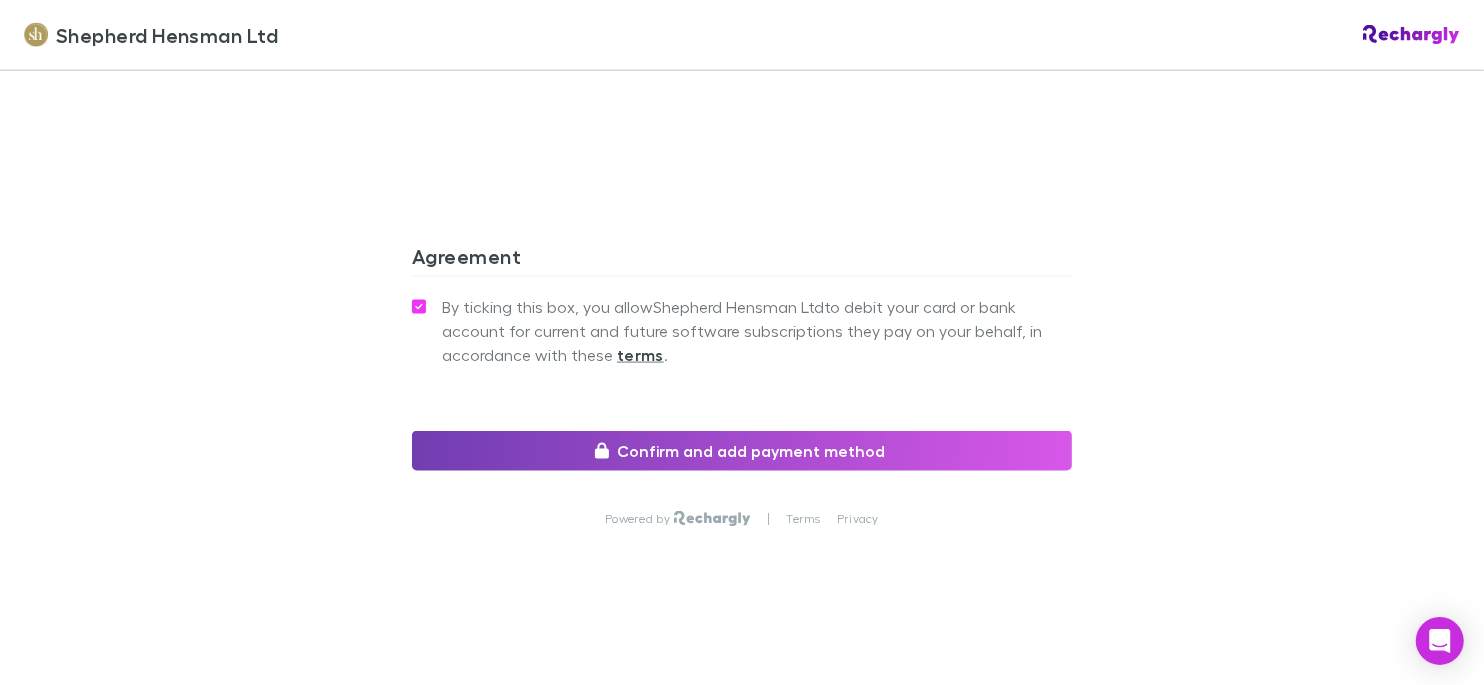 click on "Confirm and add payment method" at bounding box center (742, 451) 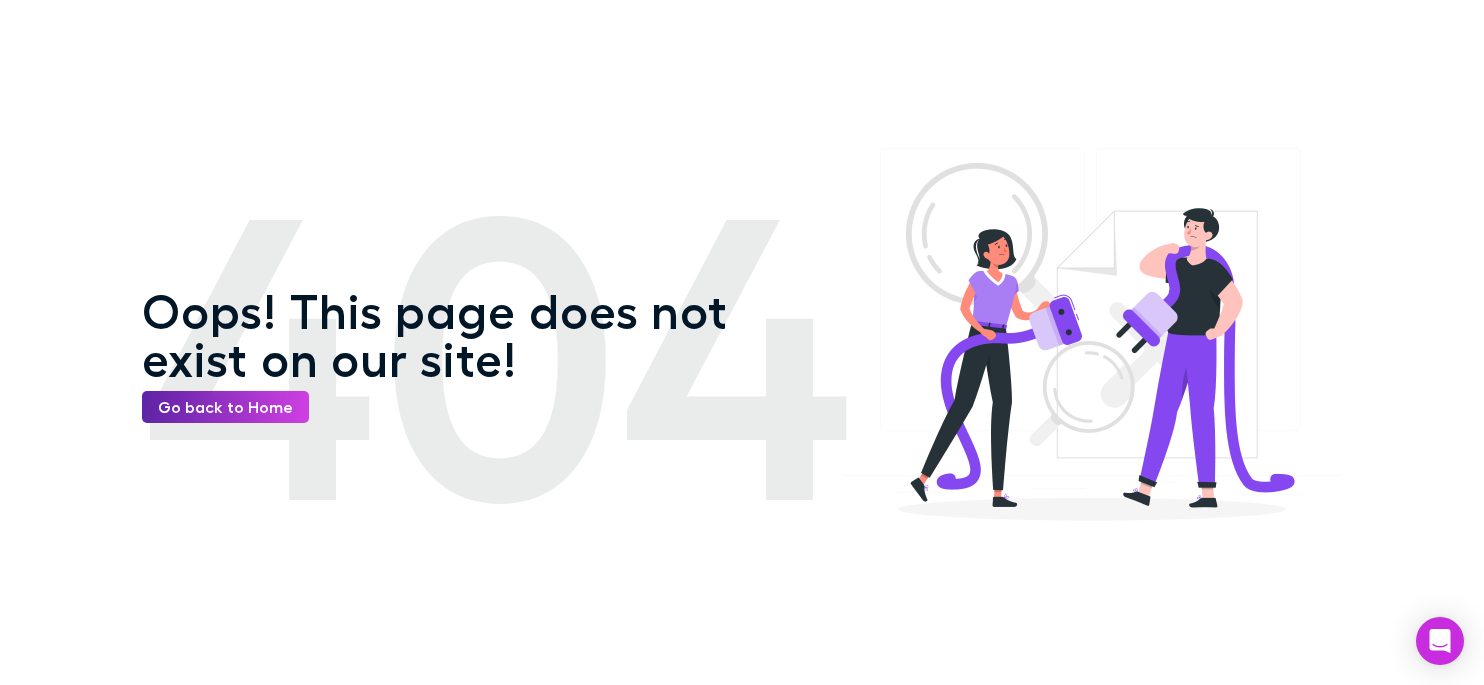 scroll, scrollTop: 0, scrollLeft: 0, axis: both 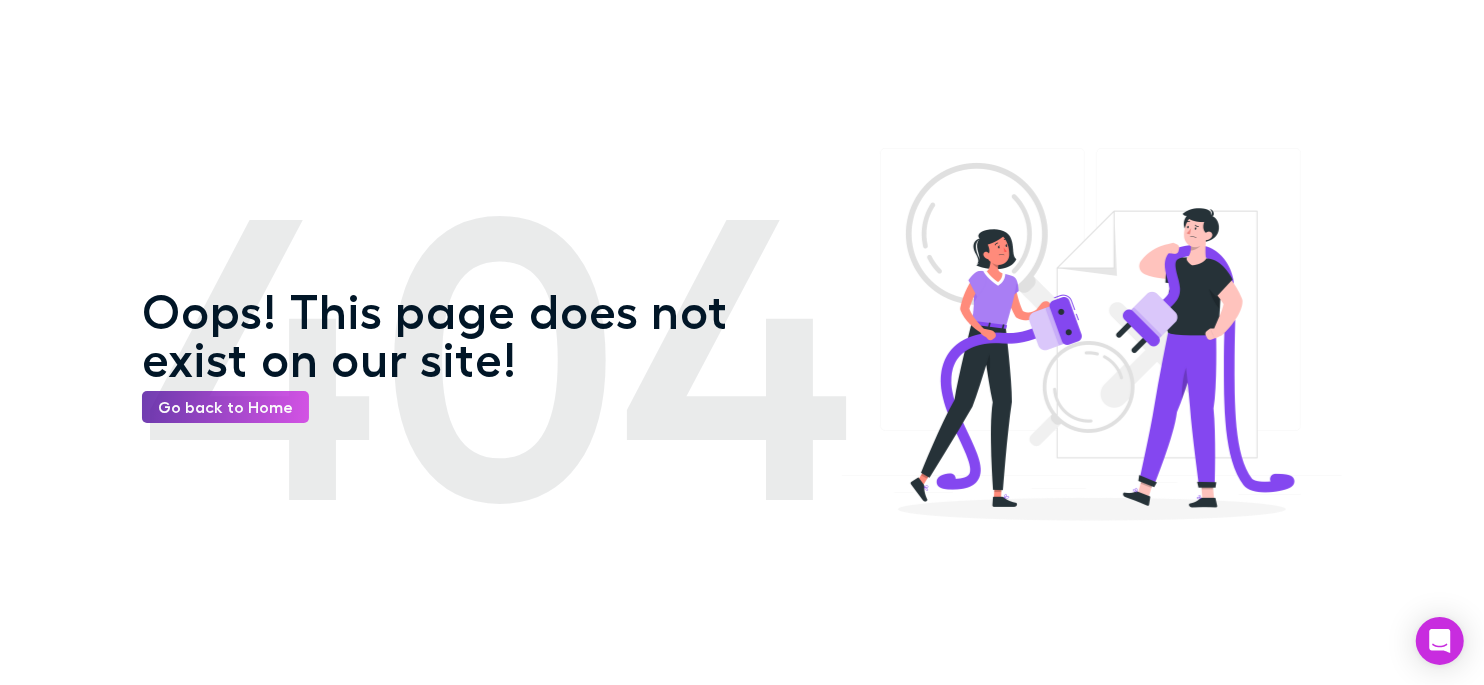 click on "Go back to Home" at bounding box center [225, 407] 